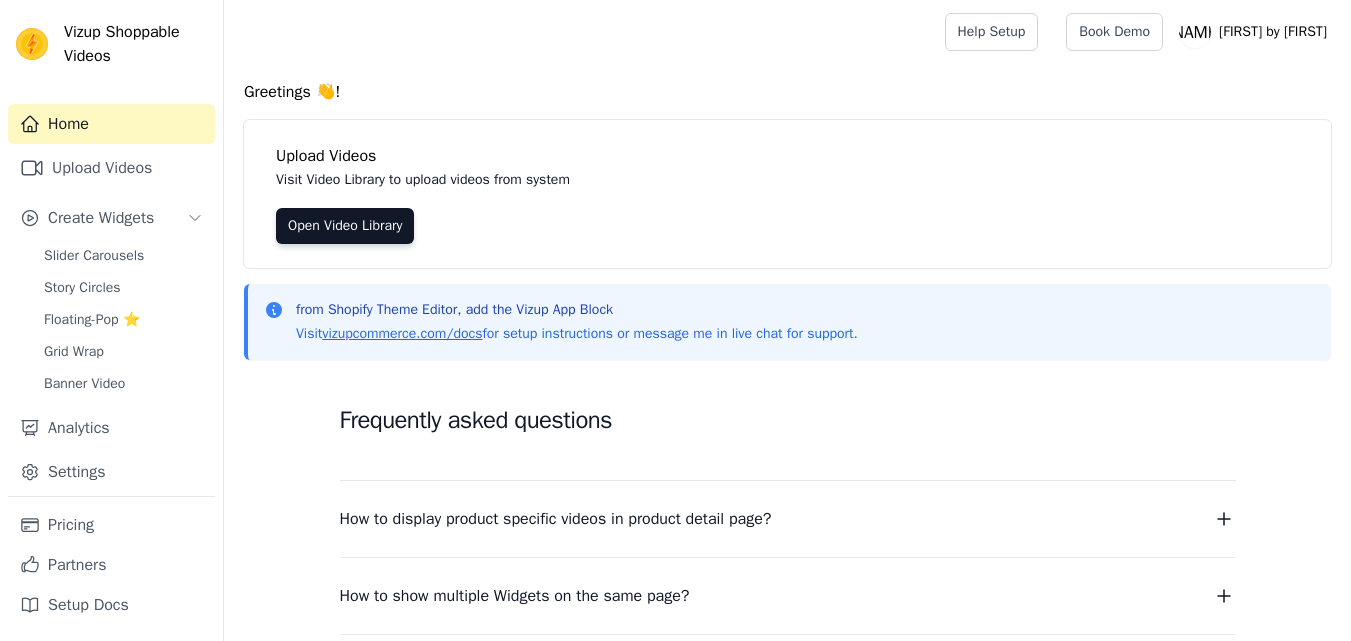 scroll, scrollTop: 0, scrollLeft: 0, axis: both 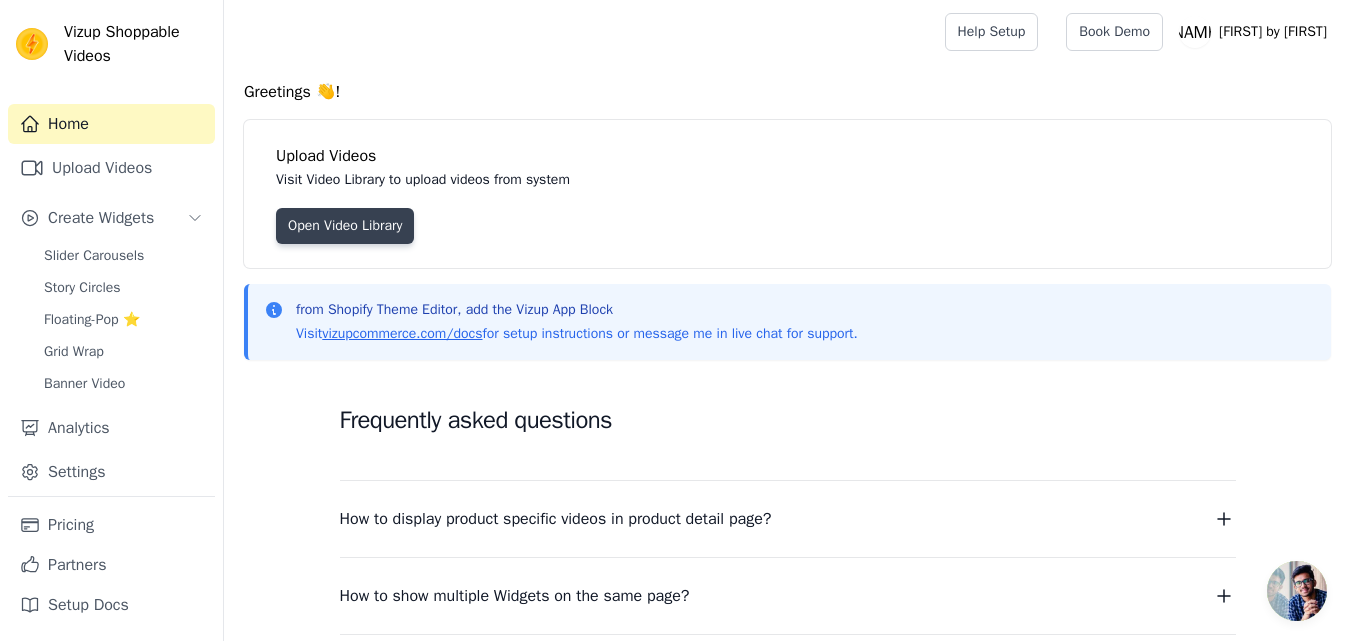 click on "Open Video Library" at bounding box center (345, 226) 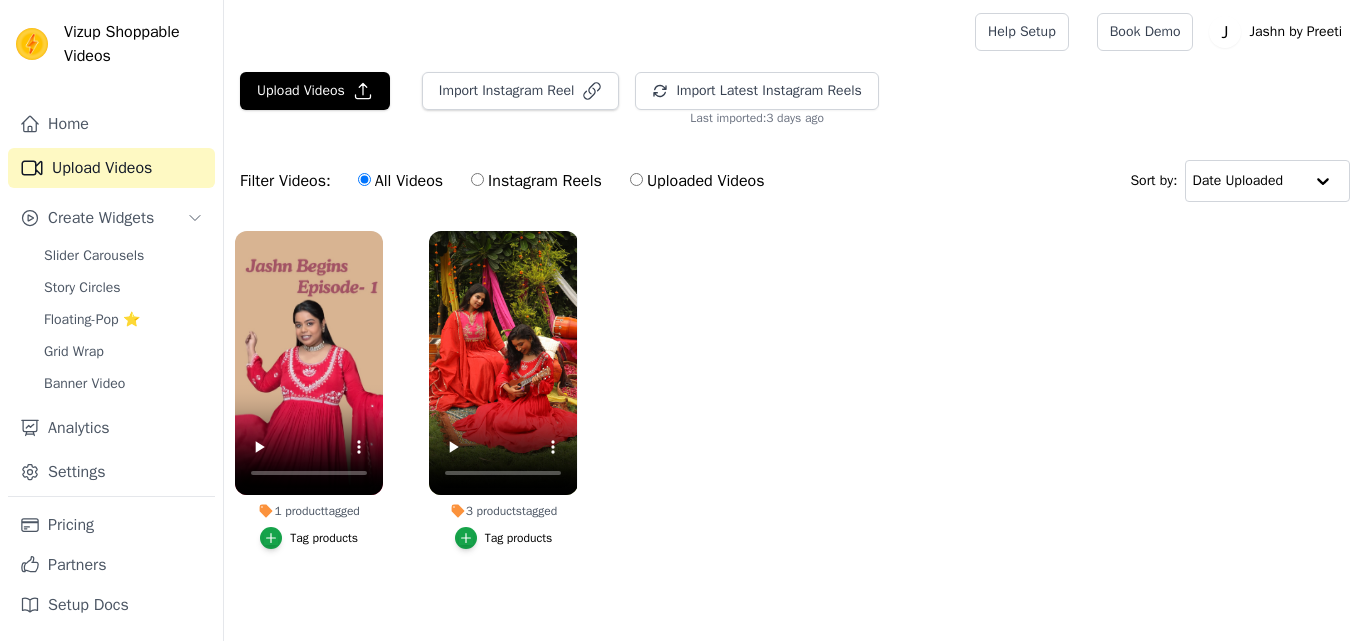 scroll, scrollTop: 0, scrollLeft: 0, axis: both 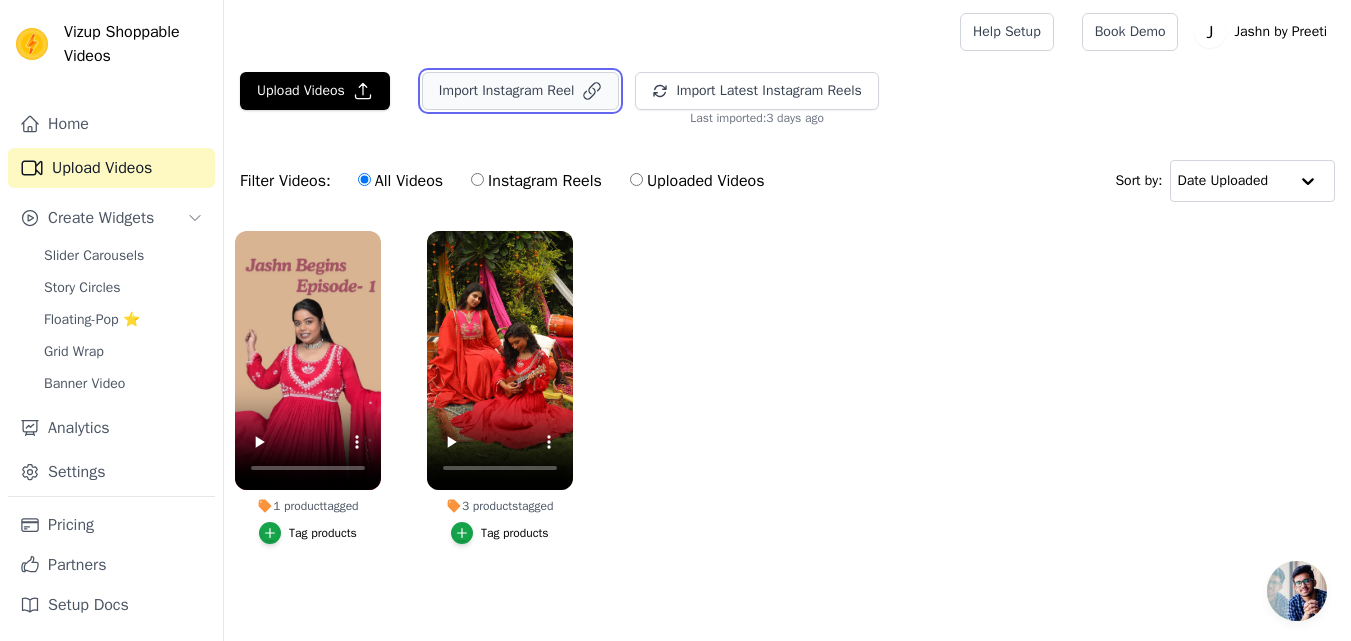 click on "Import Instagram Reel" at bounding box center [521, 91] 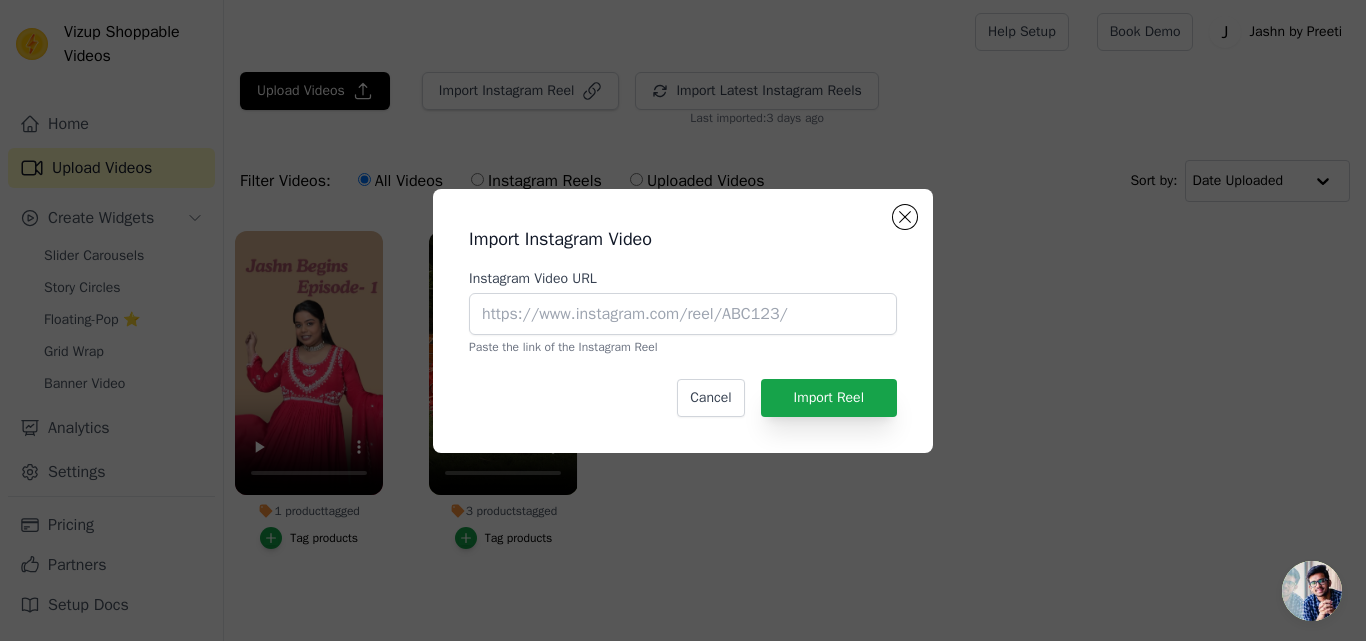 click on "Import Instagram Video   Instagram Video URL       Paste the link of the Instagram Reel   Cancel   Import Reel" 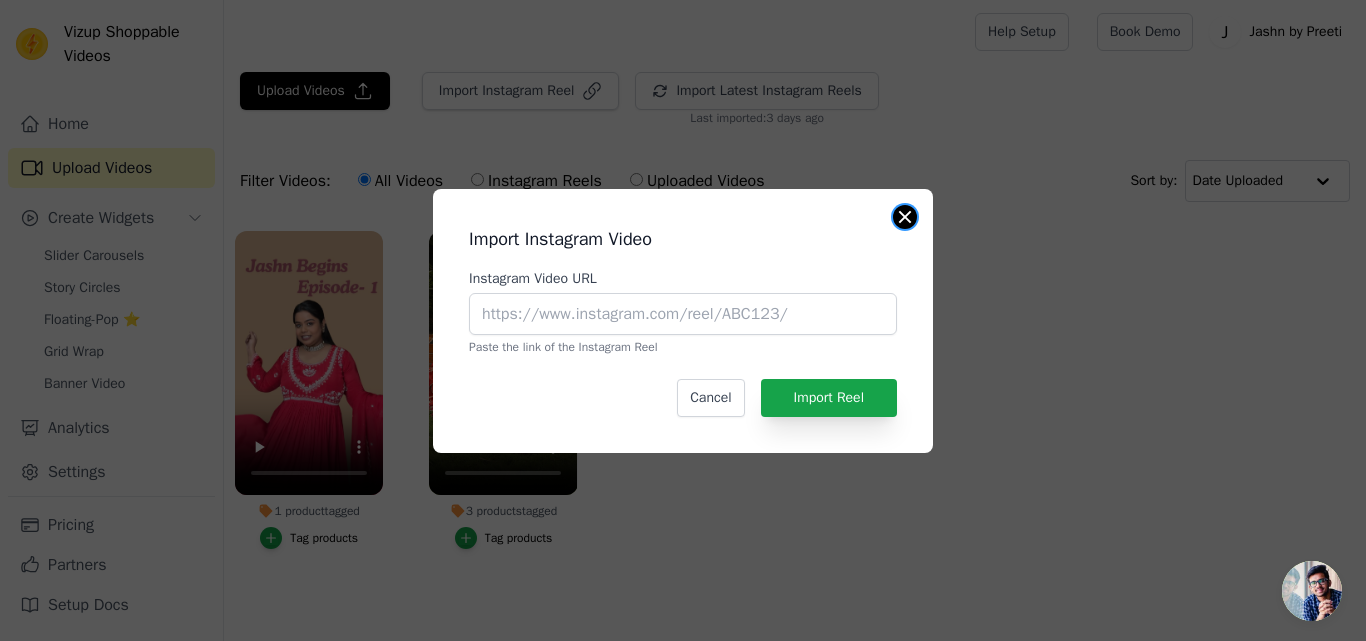 click at bounding box center (905, 217) 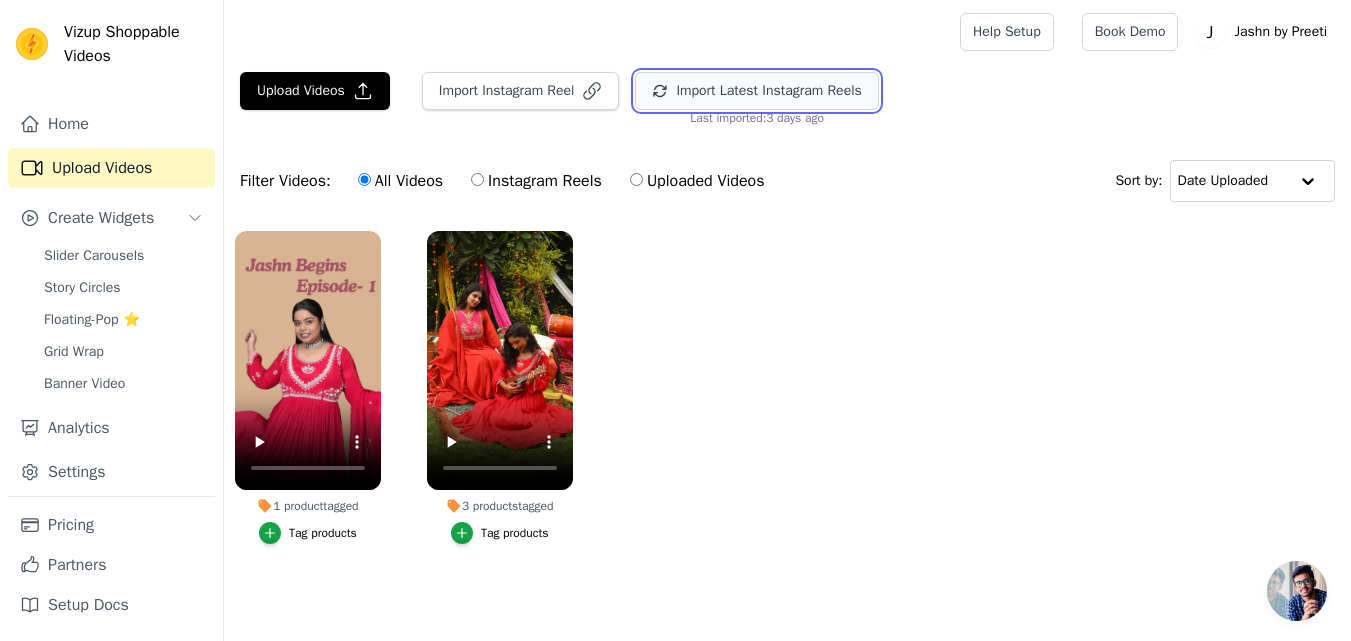 click on "Import Latest Instagram Reels" at bounding box center [756, 91] 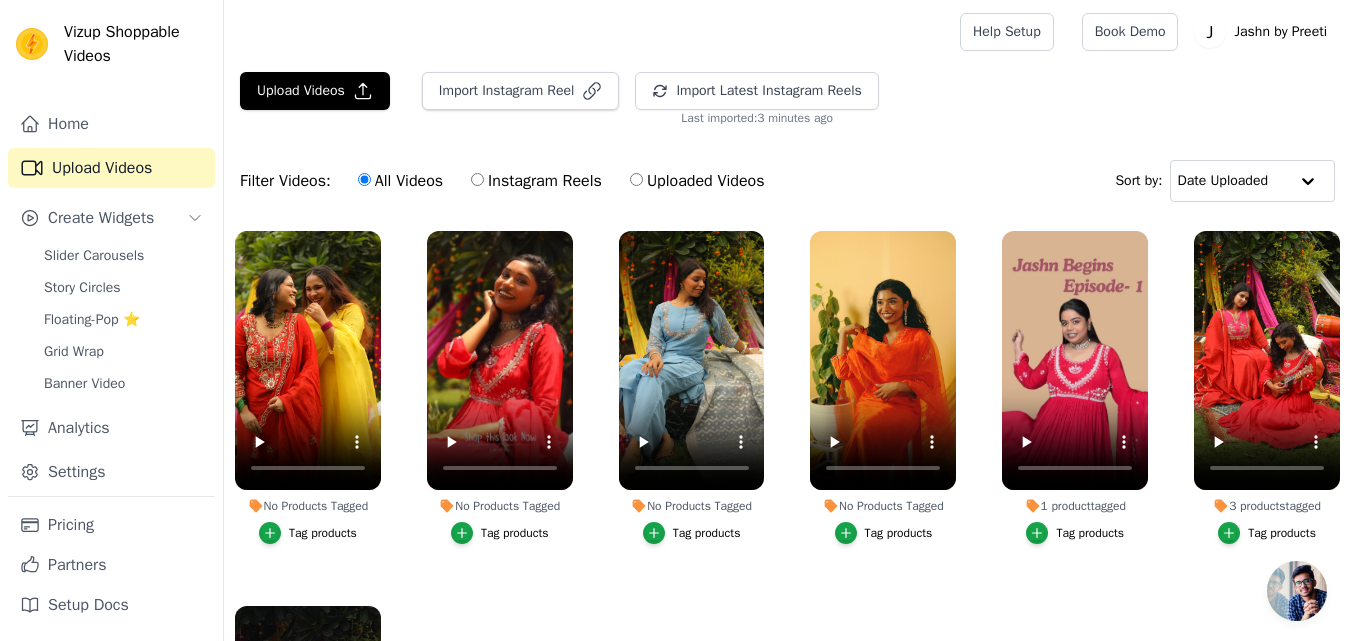 drag, startPoint x: 849, startPoint y: 181, endPoint x: 927, endPoint y: 155, distance: 82.219215 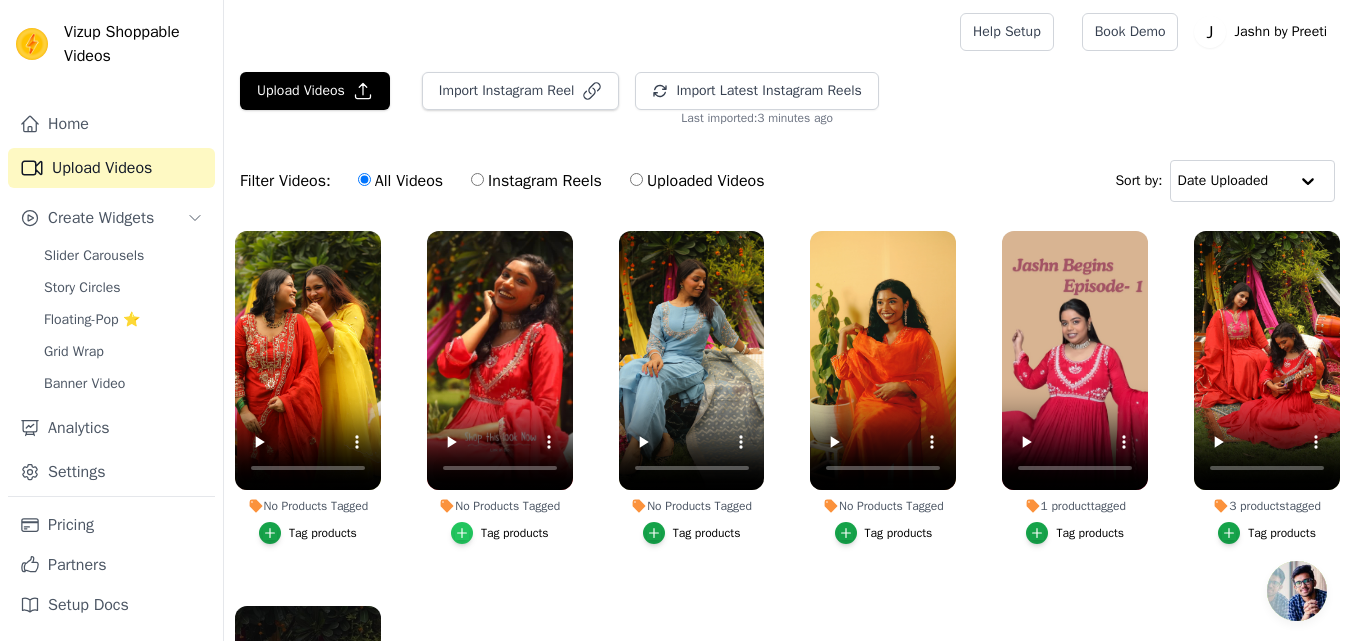 click 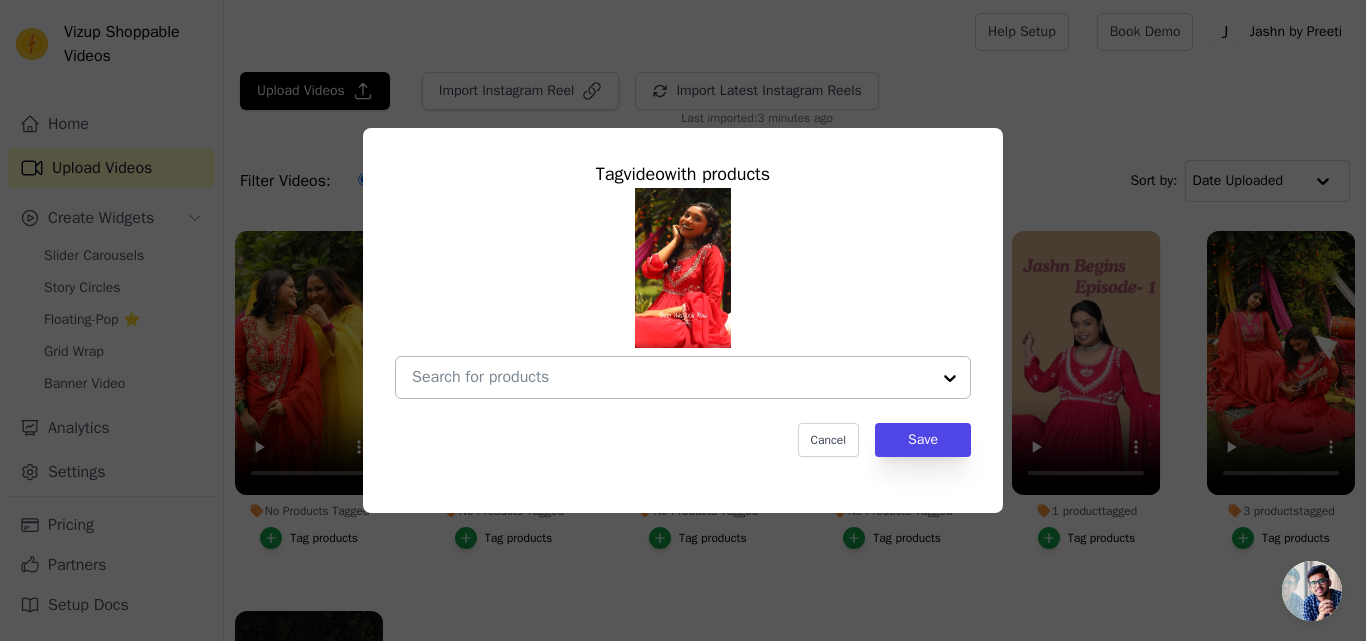 click on "No Products Tagged     Tag  video  with products                         Cancel   Save     Tag products" at bounding box center [671, 377] 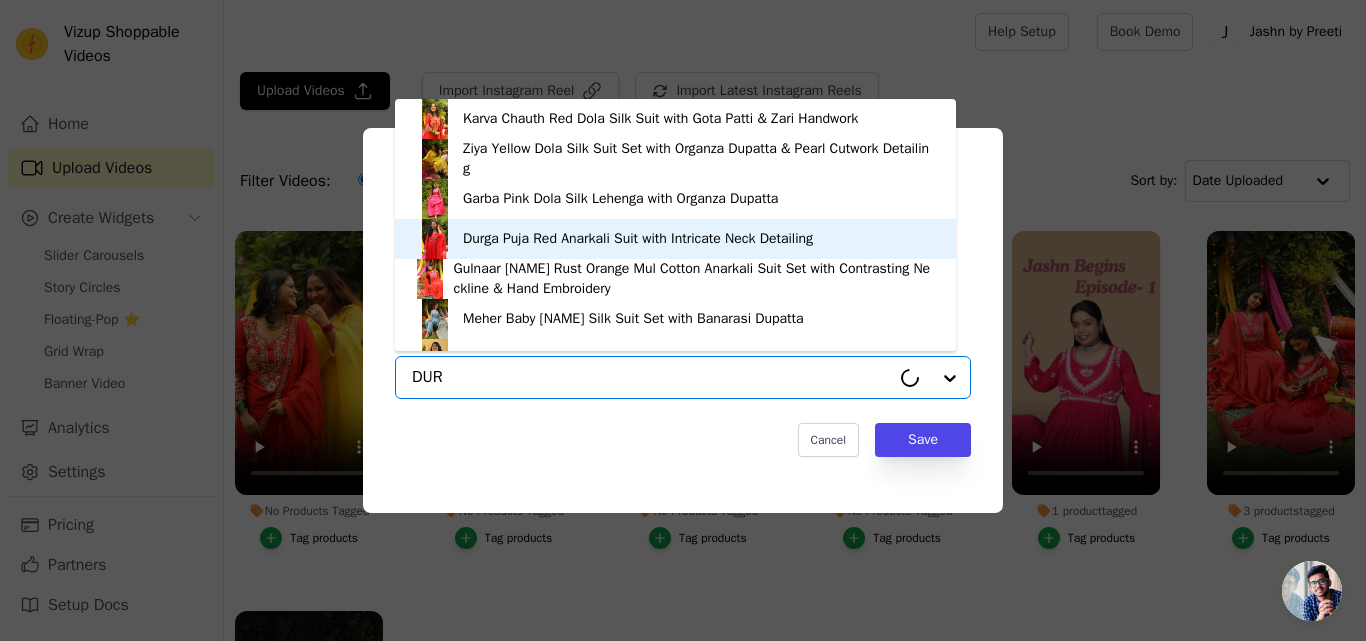type on "DUR" 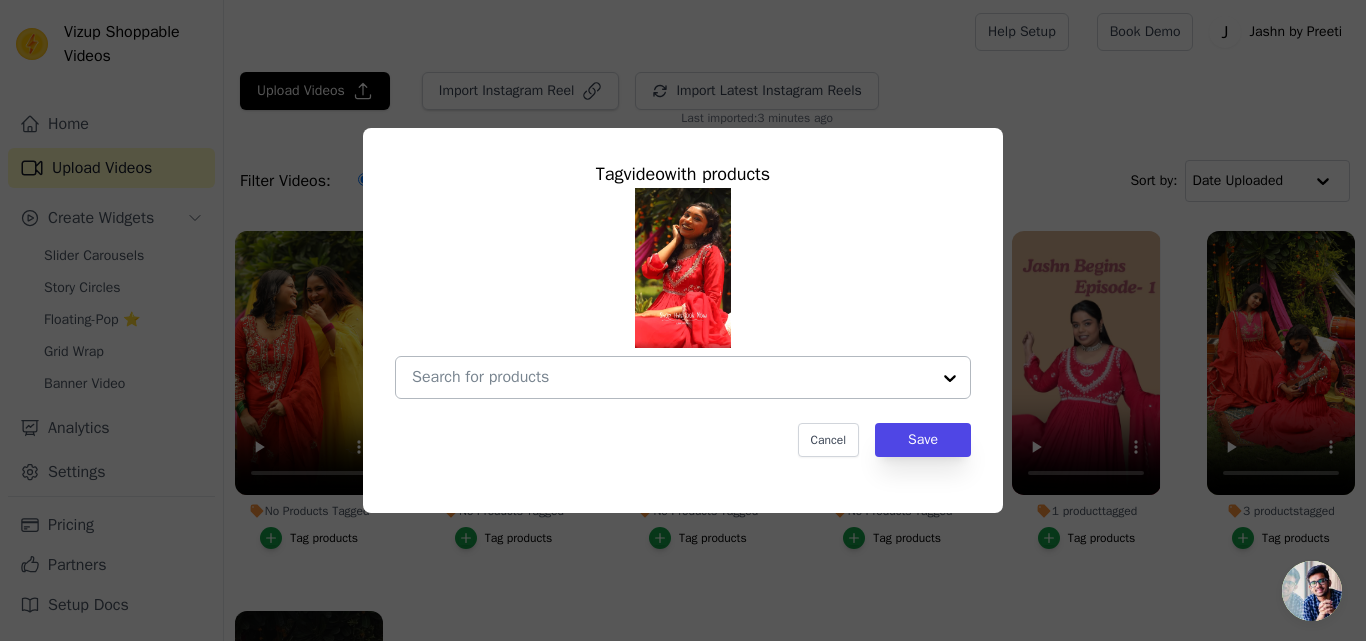 click at bounding box center [683, 293] 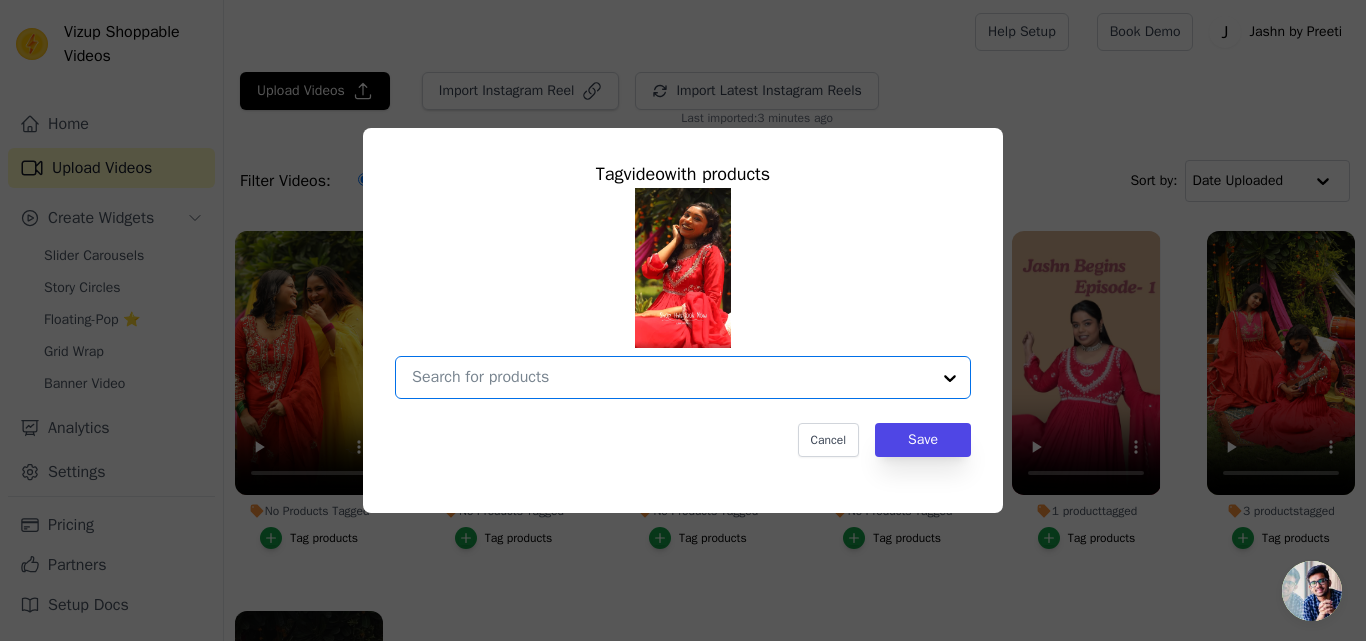 click on "No Products Tagged     Tag  video  with products       Option undefined, selected.   Select is focused, type to refine list, press down to open the menu.                   Cancel   Save     Tag products" at bounding box center [671, 377] 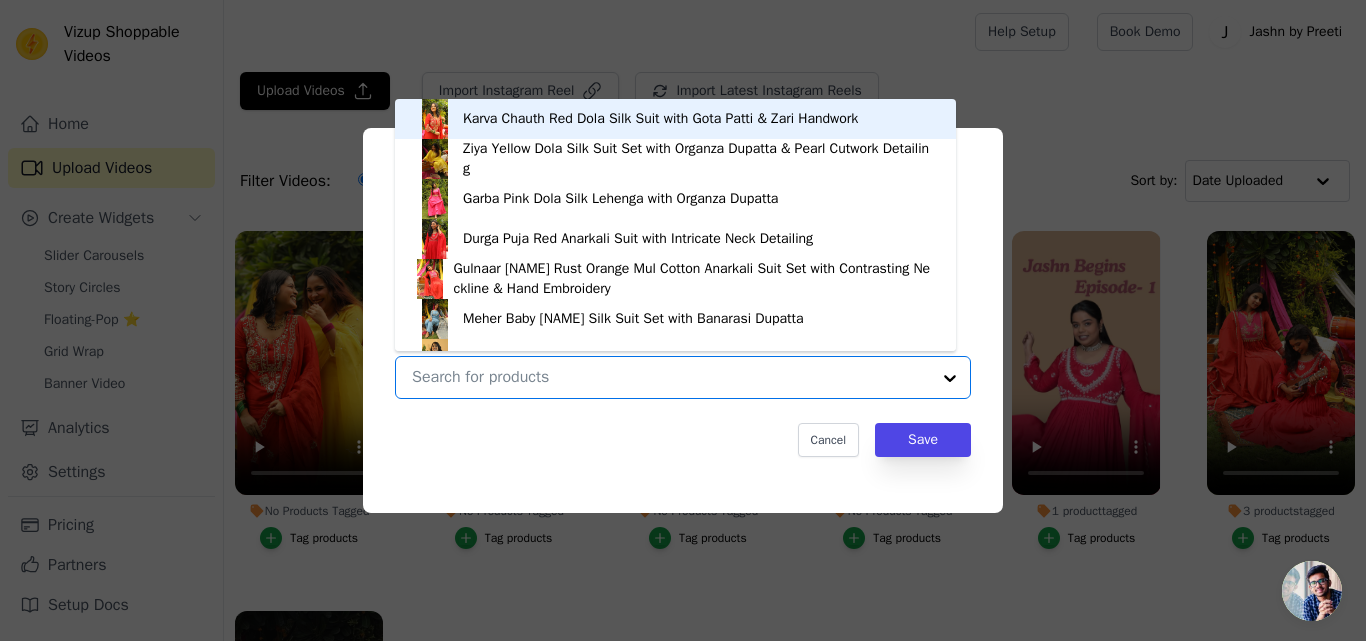 scroll, scrollTop: 28, scrollLeft: 0, axis: vertical 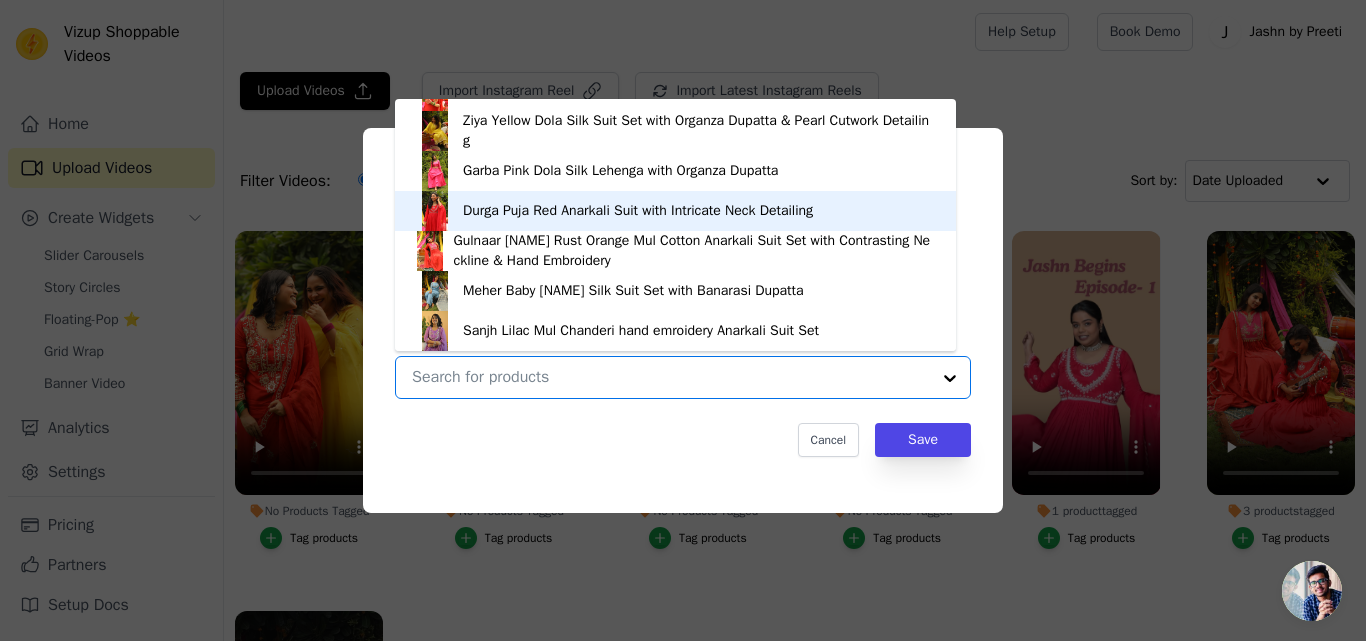 click on "Durga Puja Red Anarkali Suit with Intricate Neck Detailing" at bounding box center (675, 211) 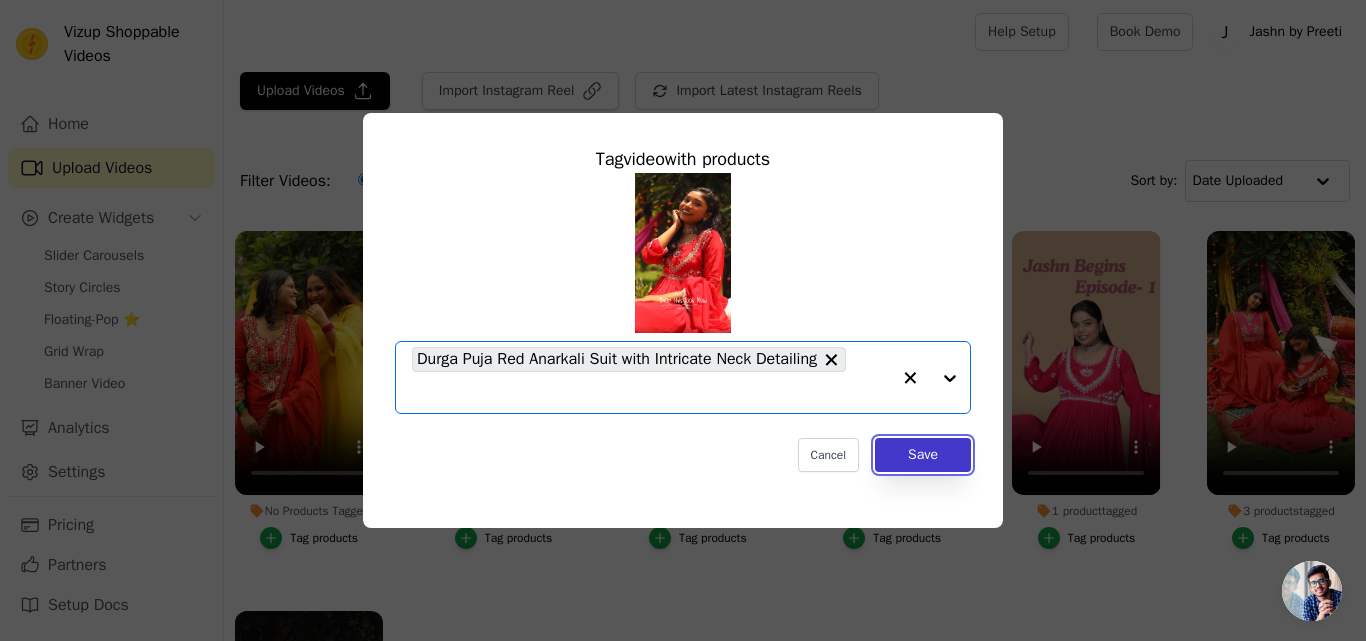 click on "Save" at bounding box center (923, 455) 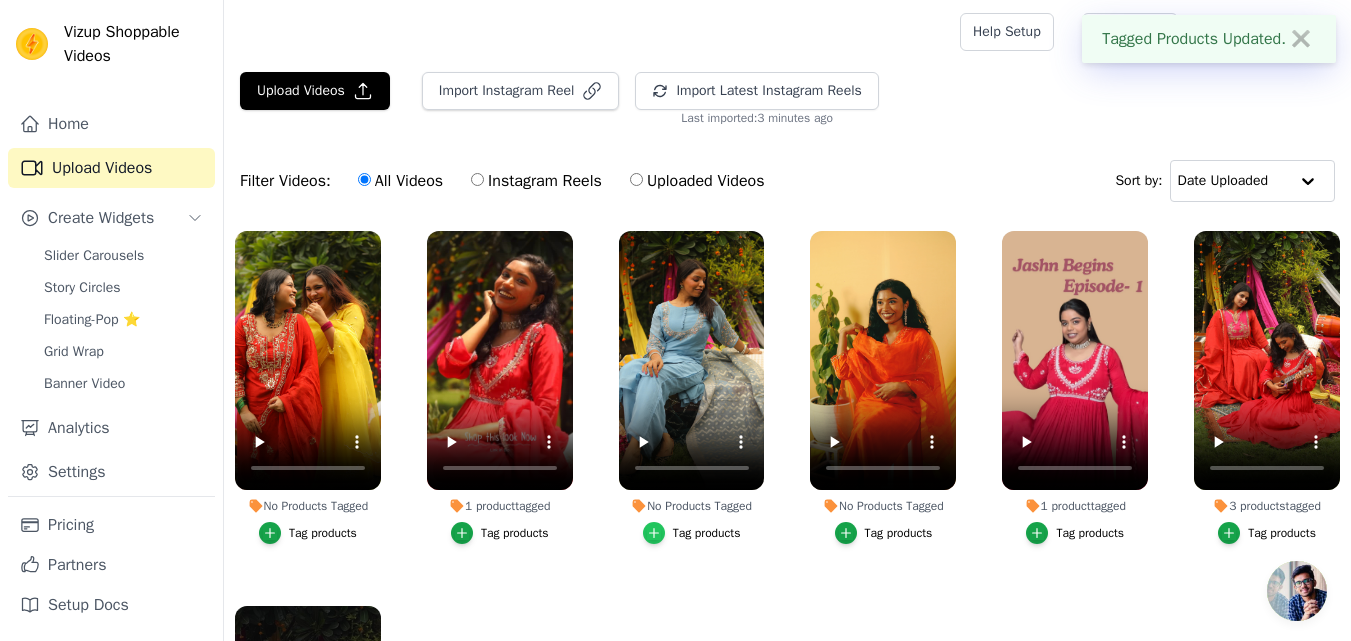 click 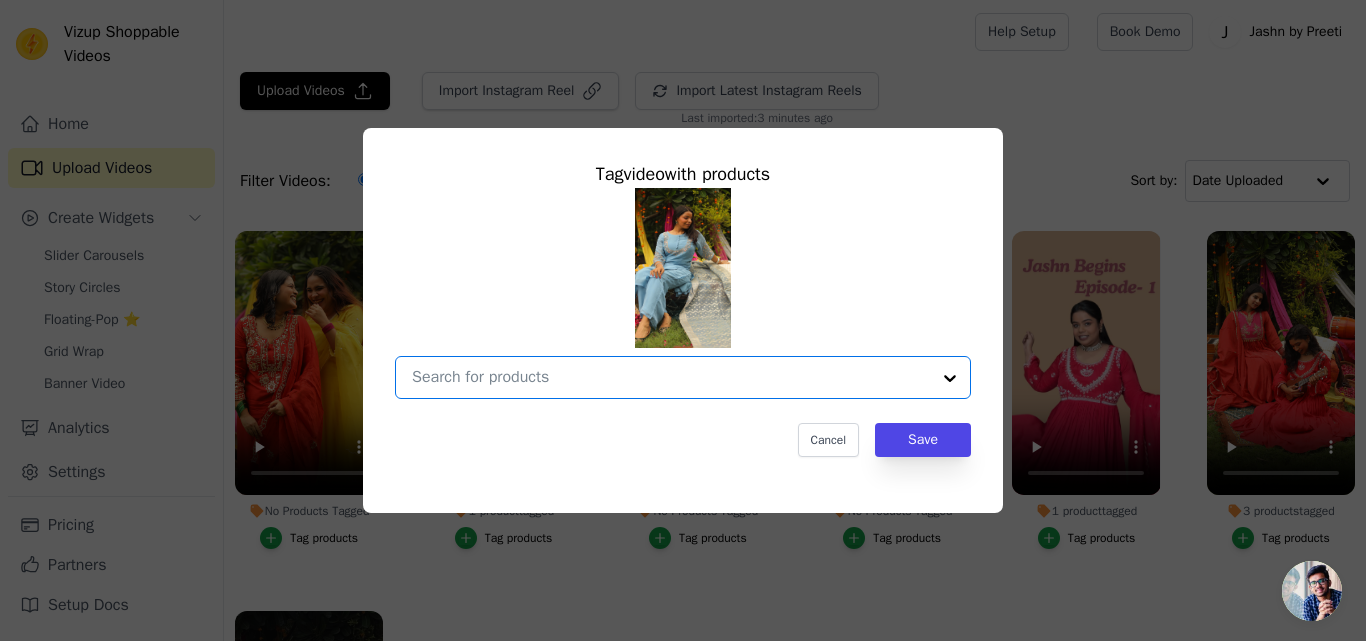 click on "No Products Tagged     Tag  video  with products       Option undefined, selected.   Select is focused, type to refine list, press down to open the menu.                   Cancel   Save     Tag products" at bounding box center (671, 377) 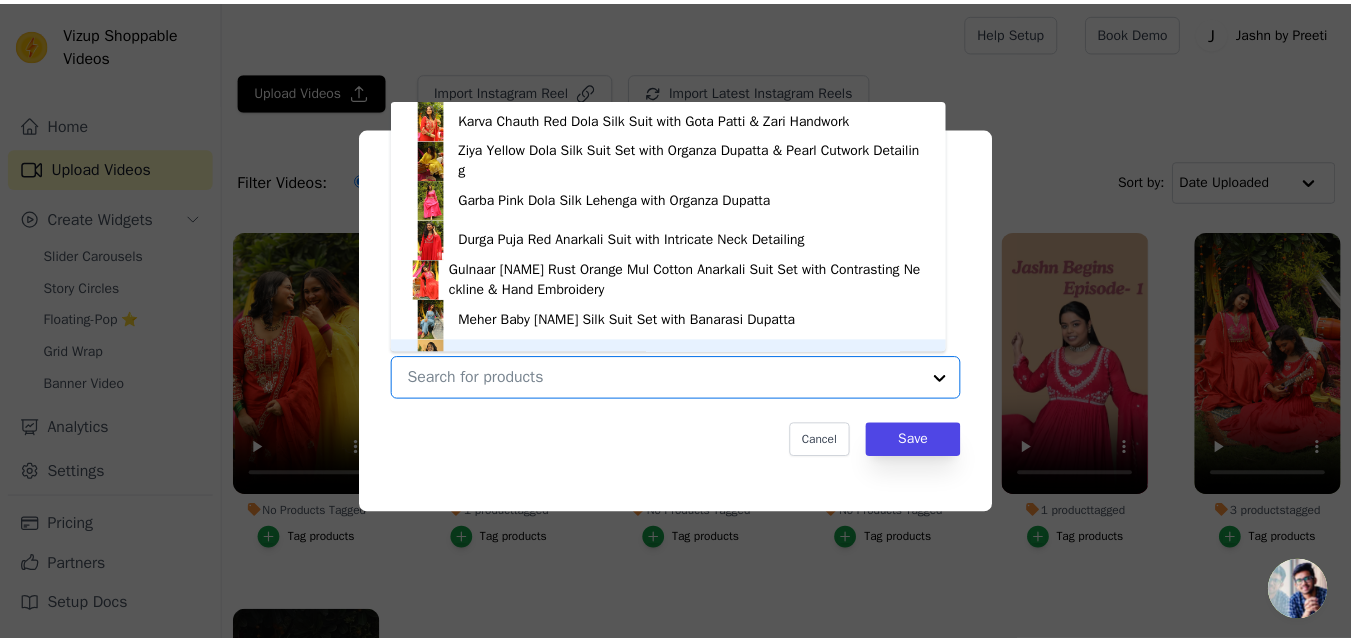 scroll, scrollTop: 28, scrollLeft: 0, axis: vertical 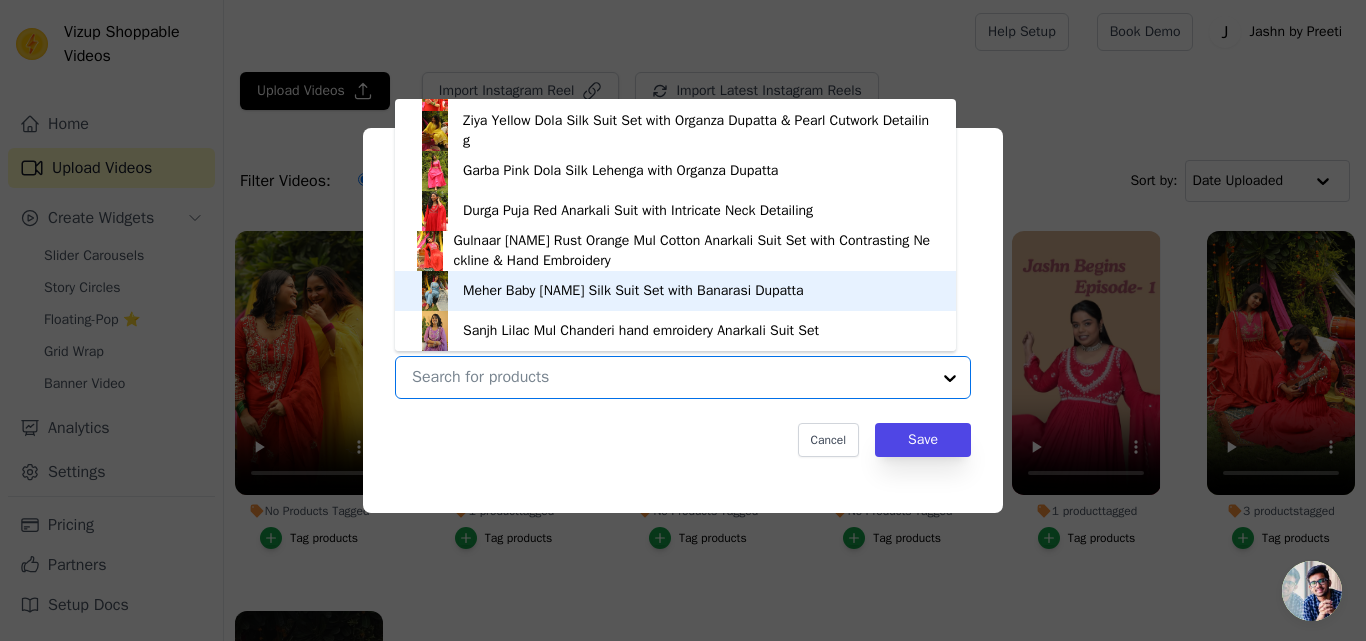 click on "Meher Baby [NAME] Silk Suit Set with Banarasi Dupatta" at bounding box center [633, 291] 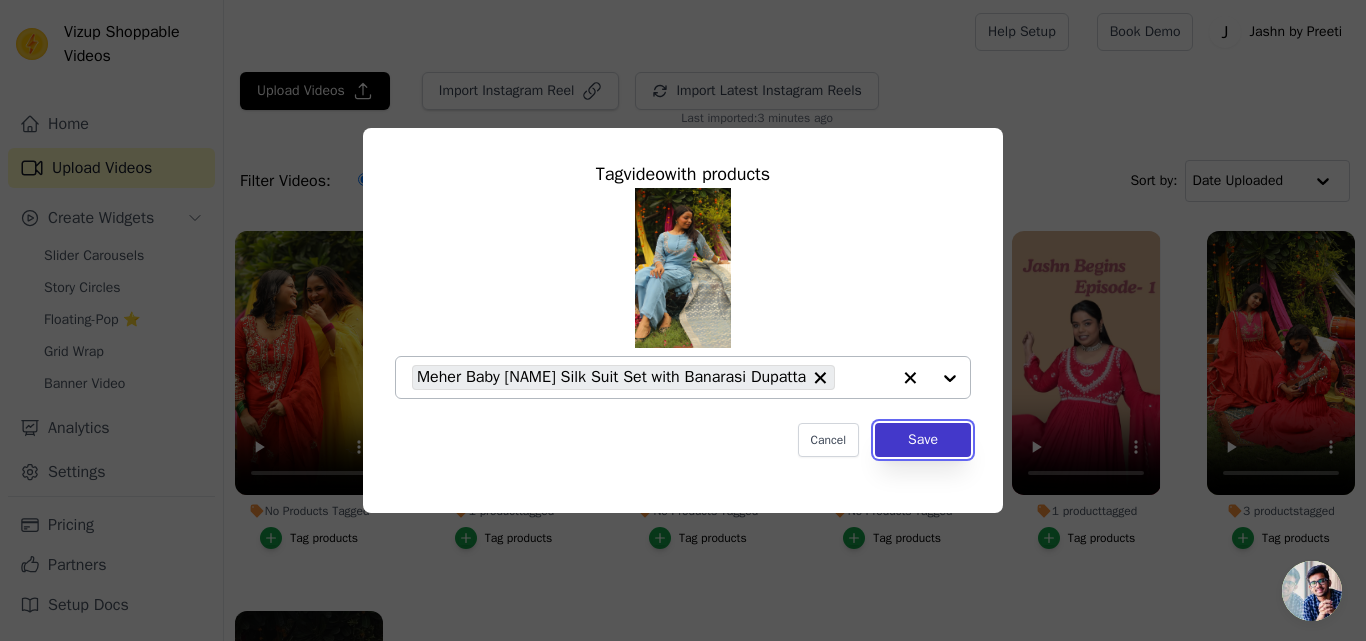 click on "Save" at bounding box center (923, 440) 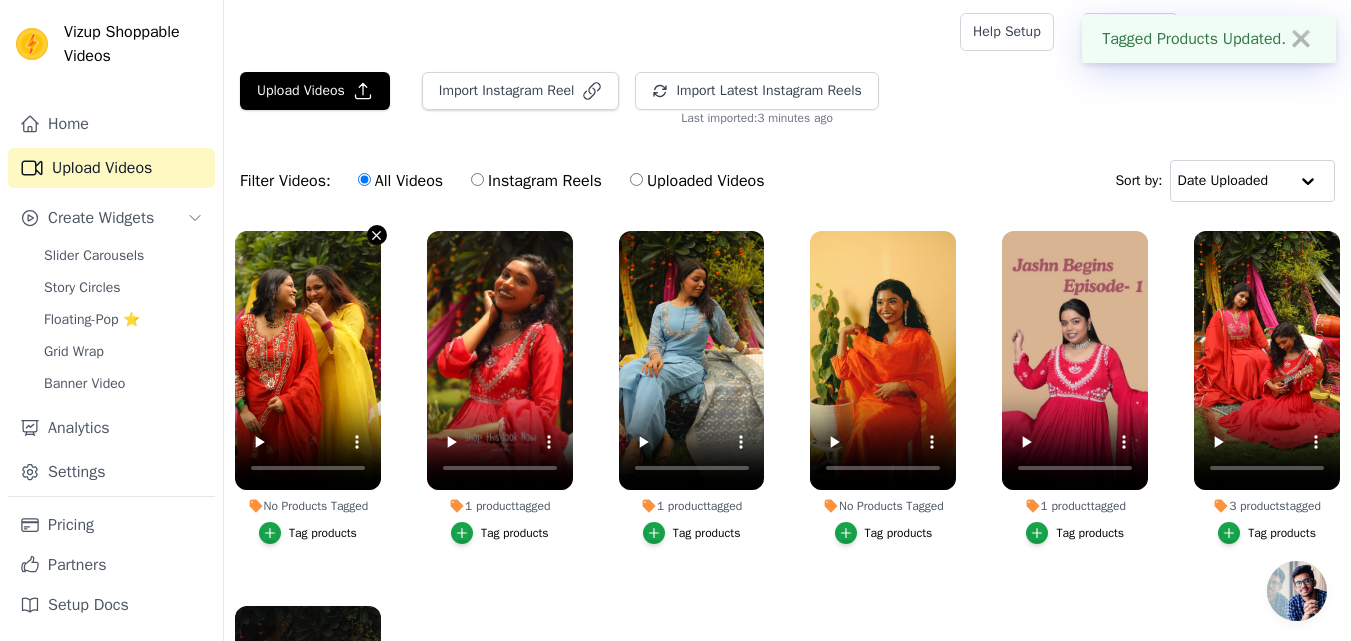 click 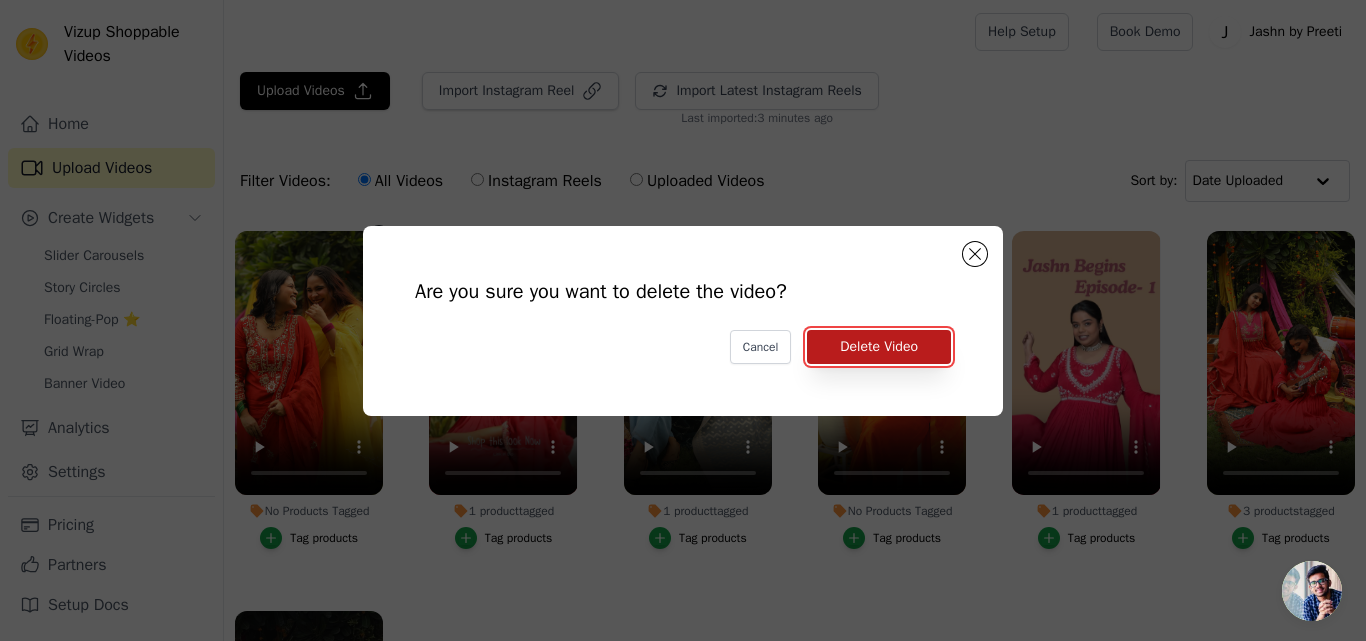 click on "Delete Video" at bounding box center [879, 347] 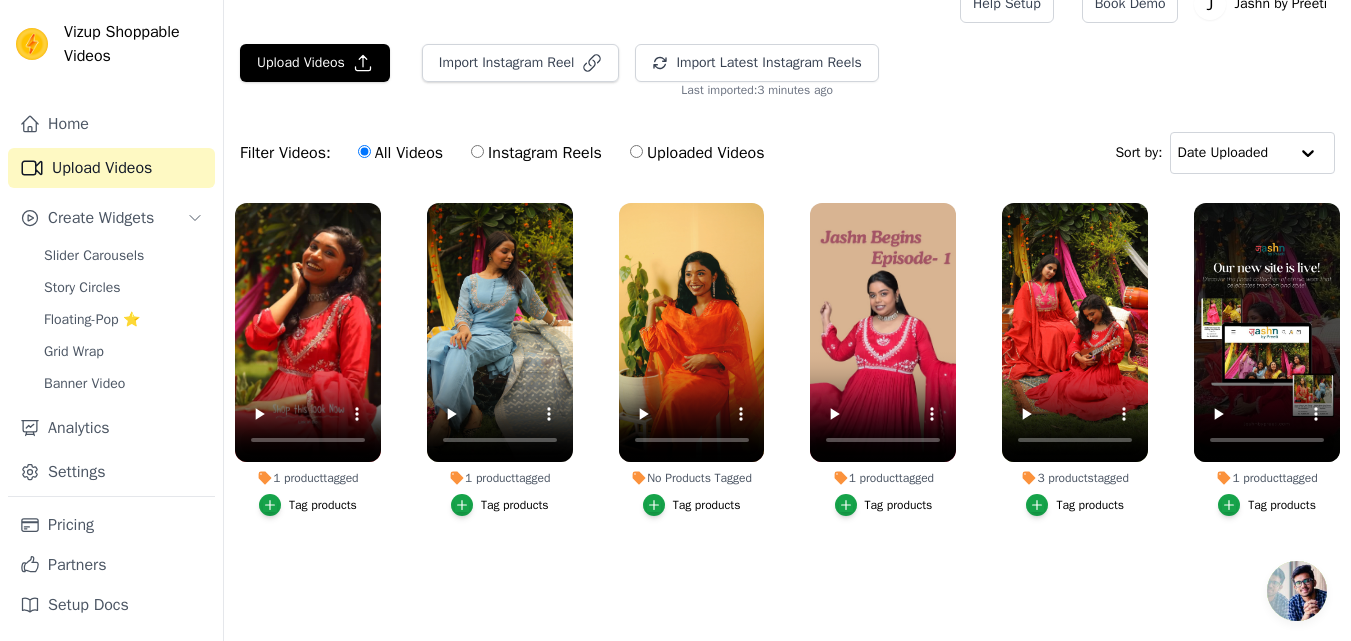 scroll, scrollTop: 44, scrollLeft: 0, axis: vertical 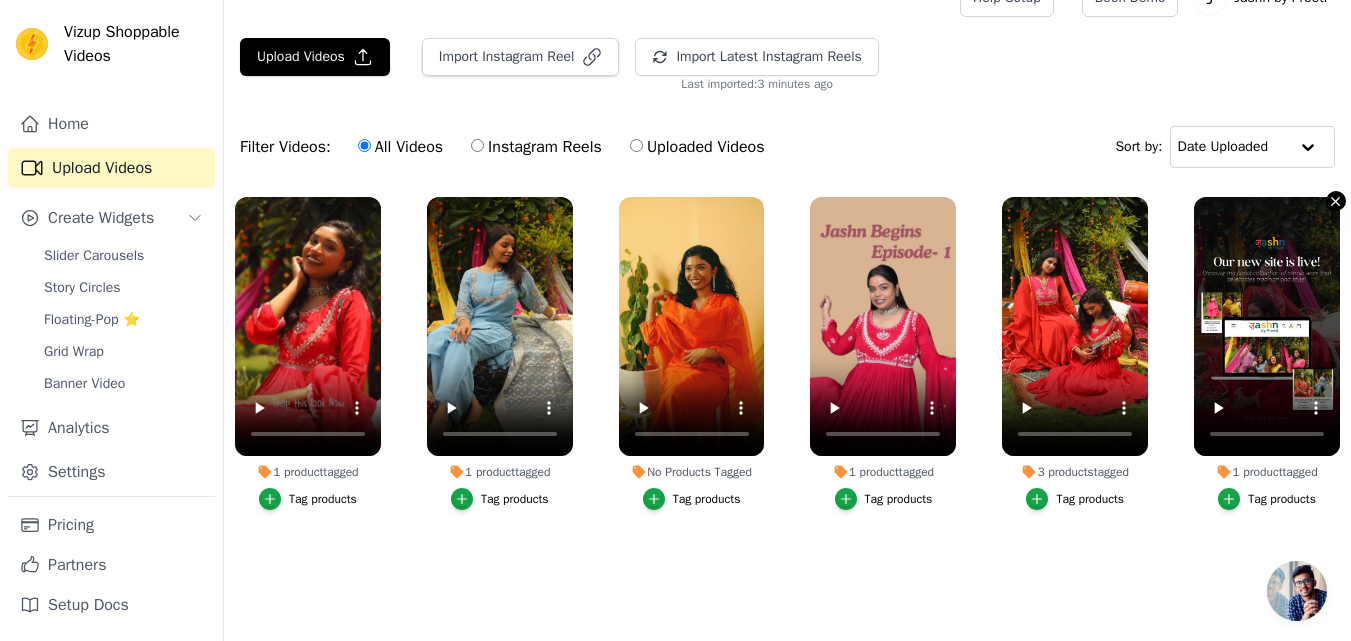 click 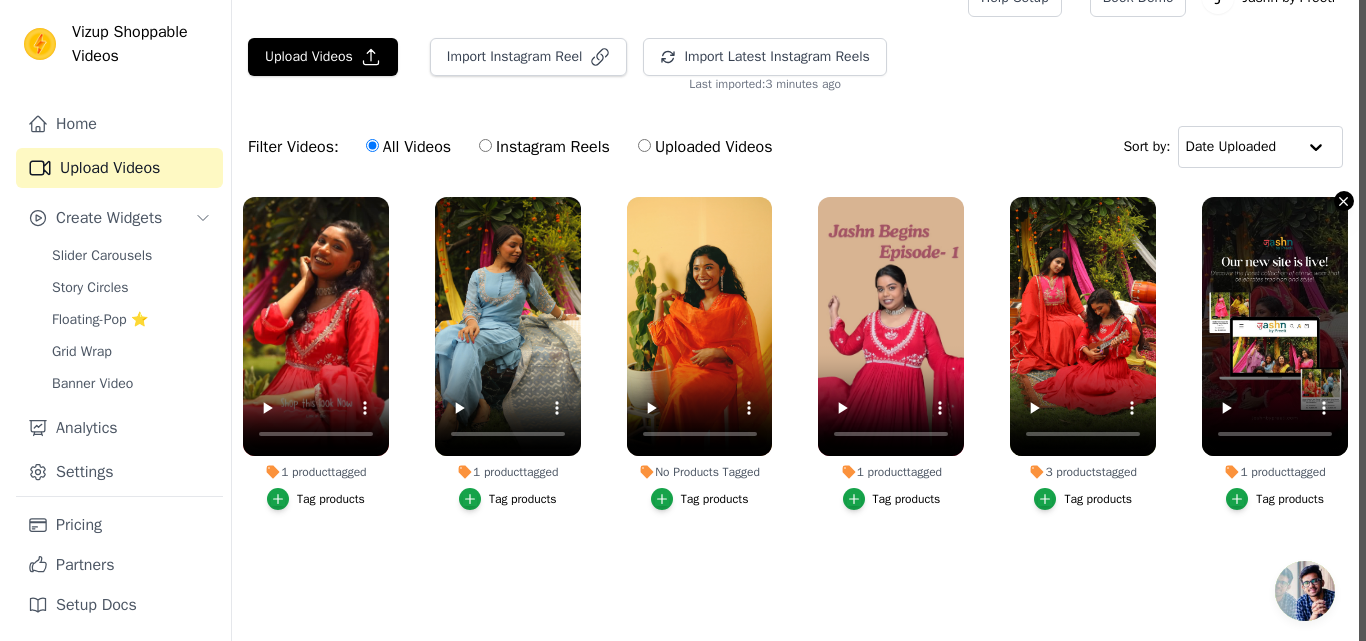 scroll, scrollTop: 0, scrollLeft: 0, axis: both 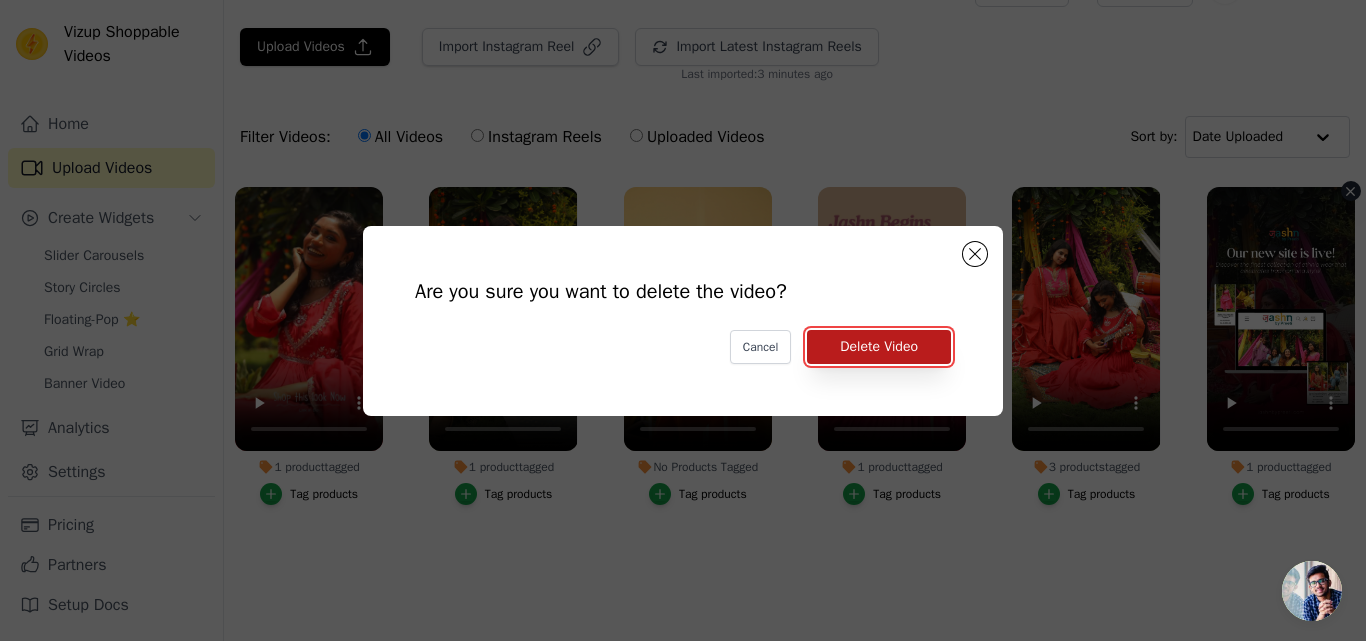 click on "Delete Video" at bounding box center [879, 347] 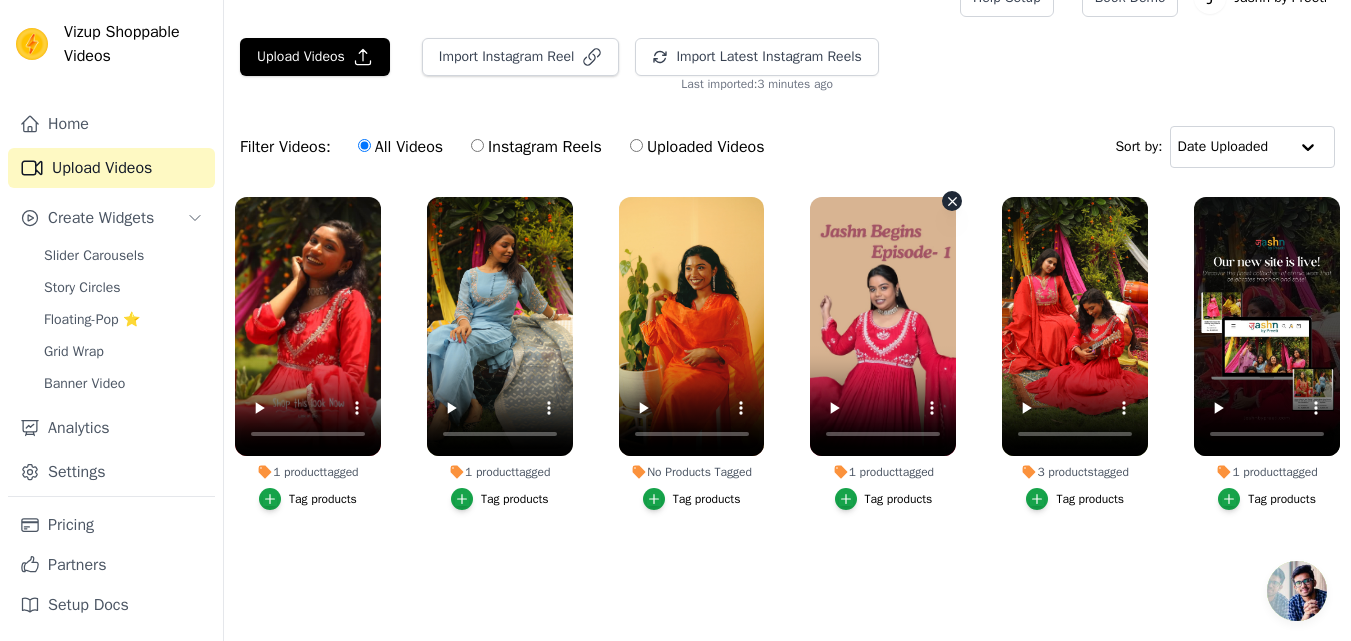 scroll, scrollTop: 12, scrollLeft: 0, axis: vertical 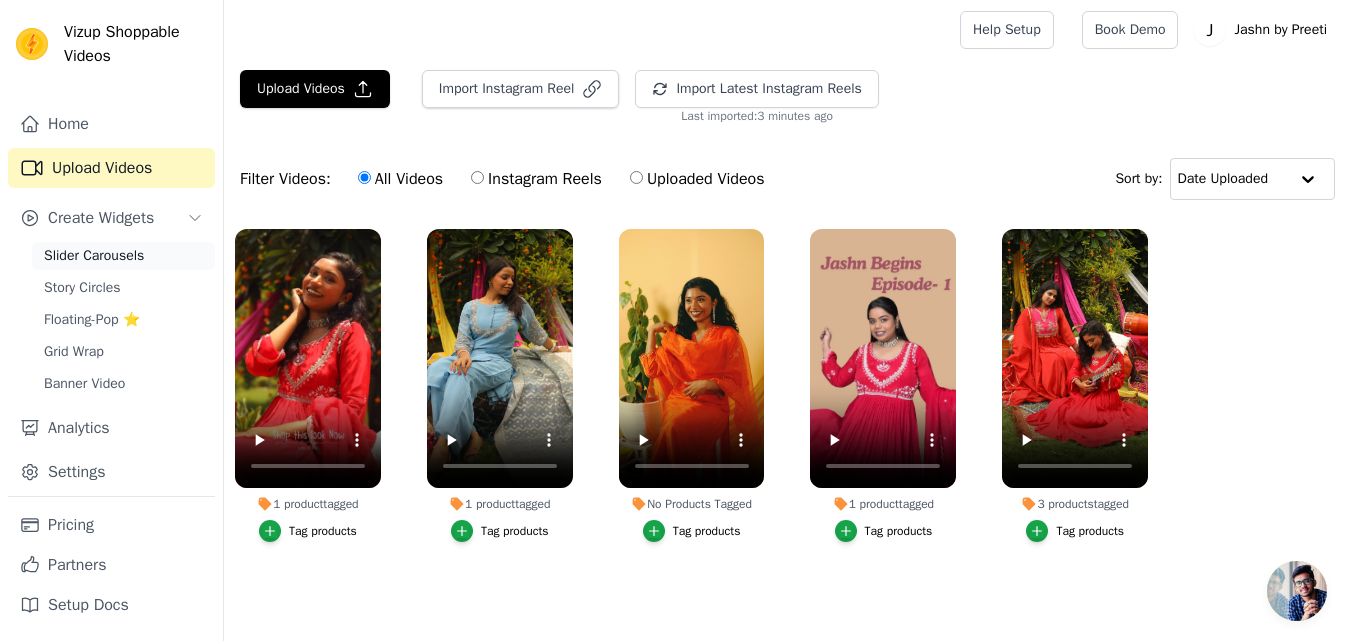 click on "Slider Carousels" at bounding box center [94, 256] 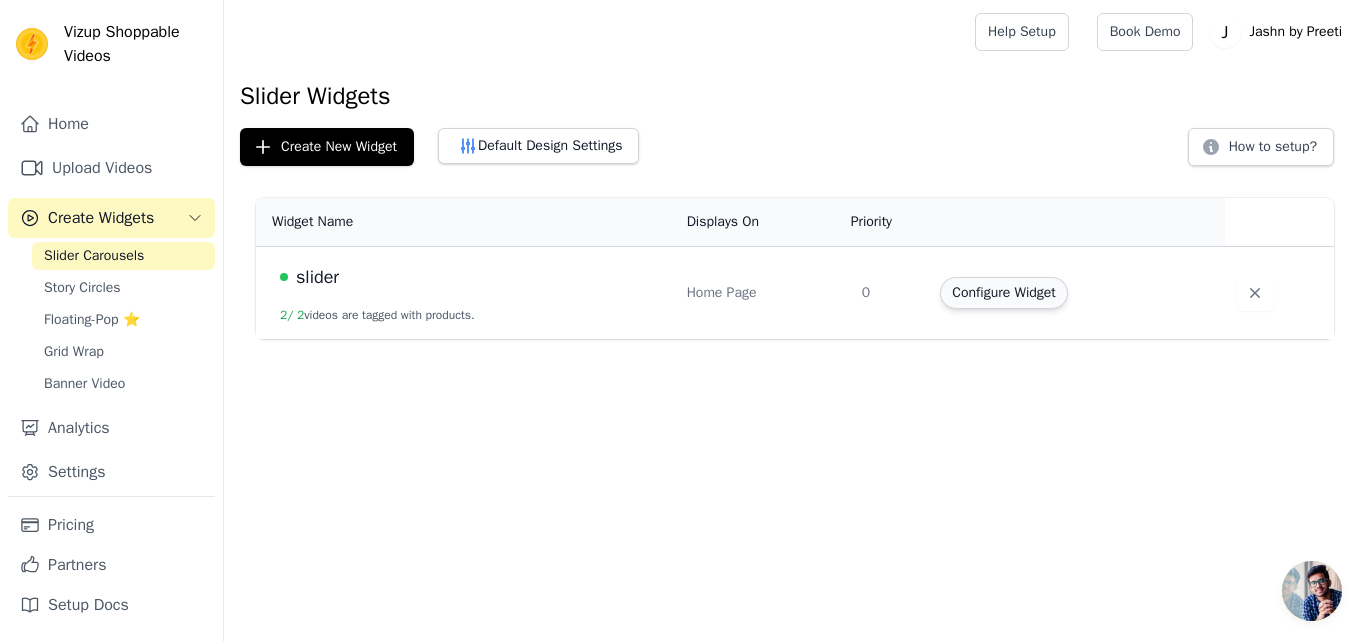 click on "Configure Widget" at bounding box center [1003, 293] 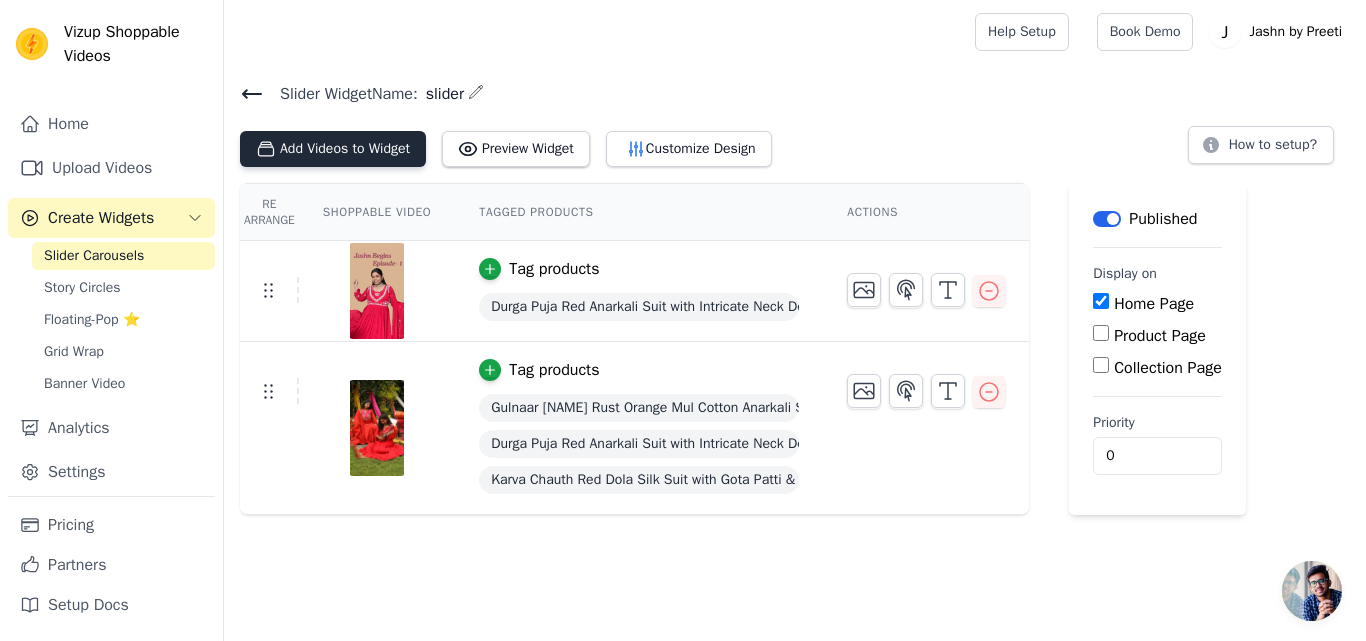 click on "Add Videos to Widget" at bounding box center [333, 149] 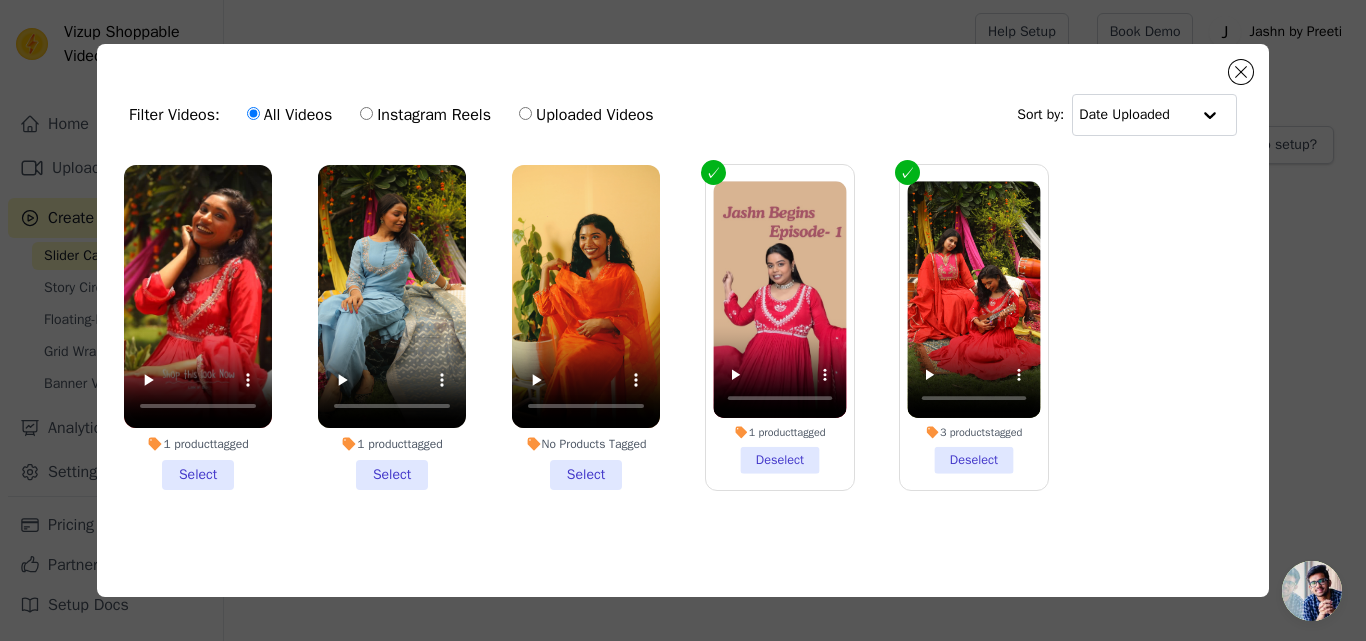 click on "1   product  tagged     Select" at bounding box center (392, 327) 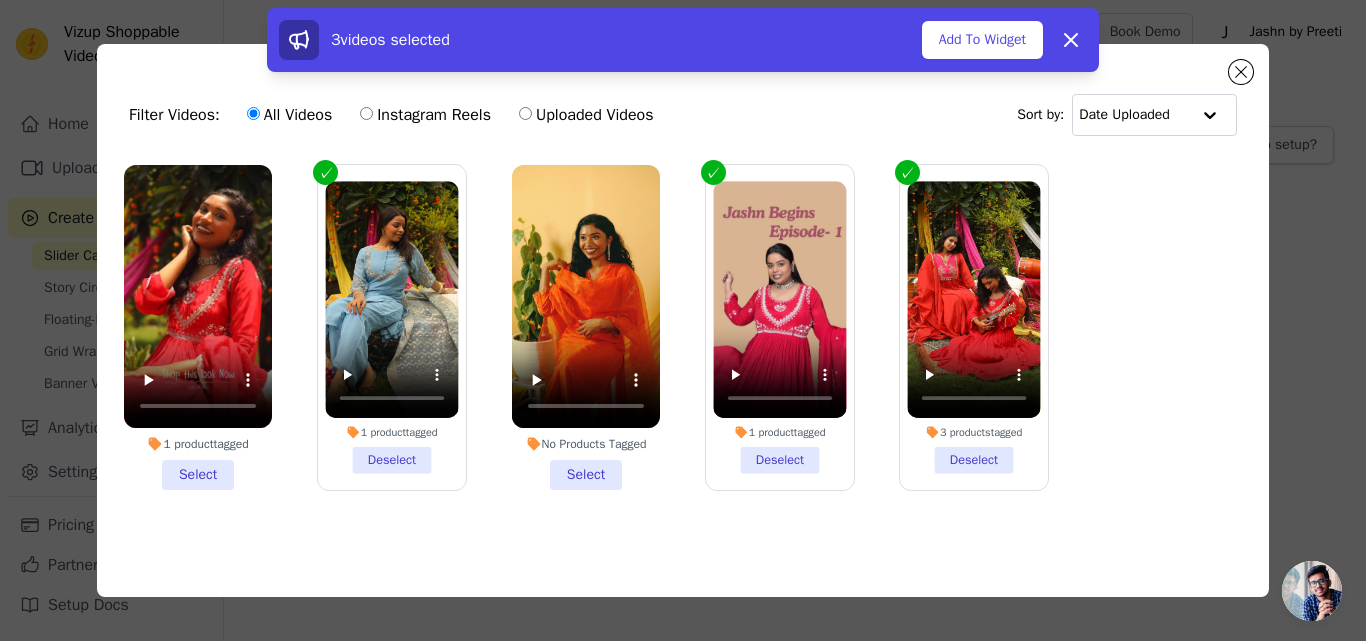 click on "1   product  tagged     Select" at bounding box center (198, 327) 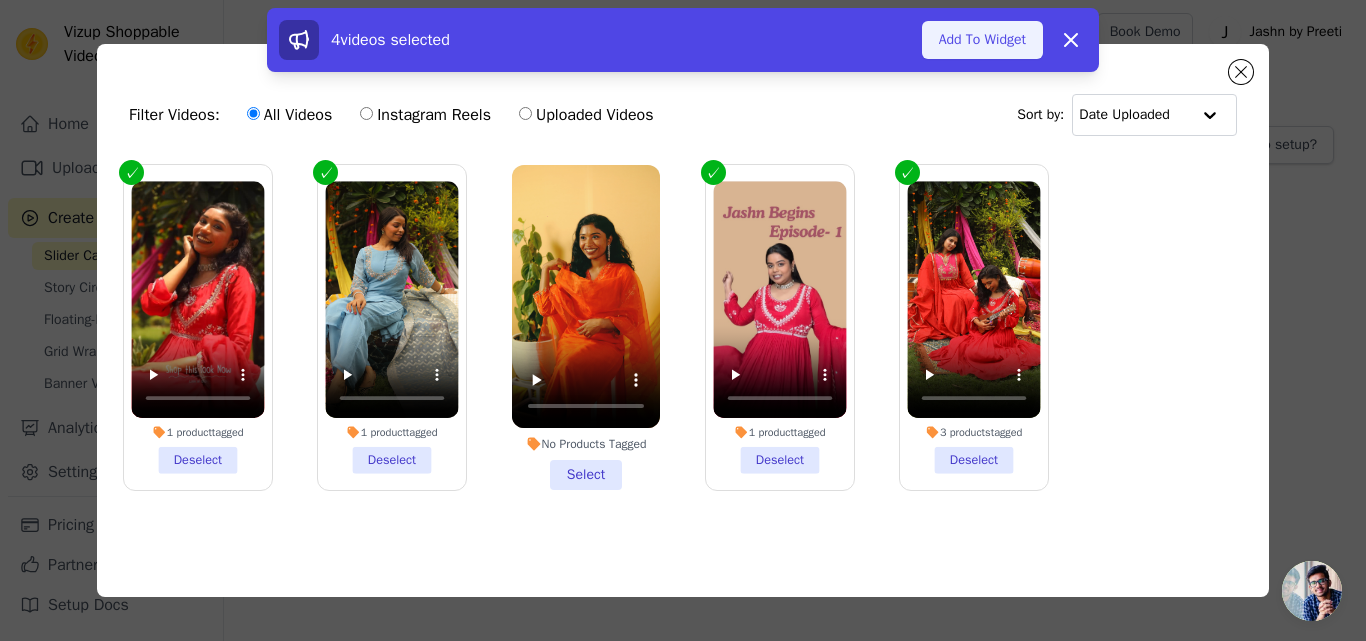 click on "Add To Widget" at bounding box center [982, 40] 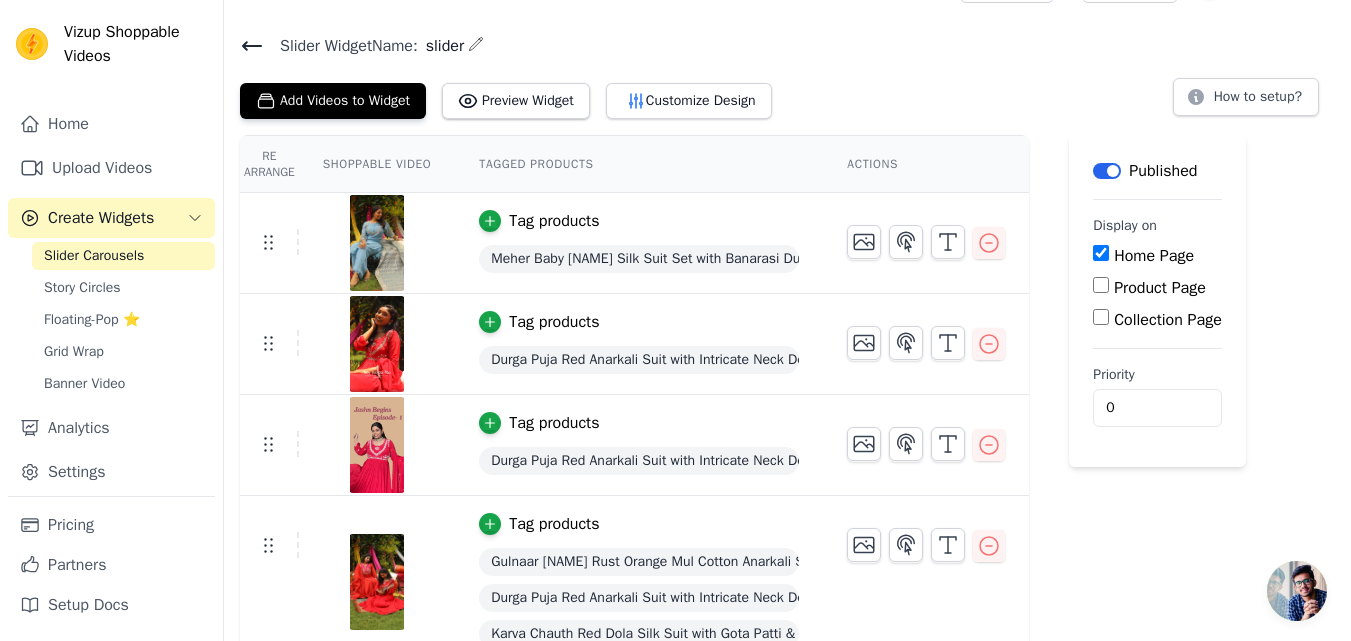 scroll, scrollTop: 75, scrollLeft: 0, axis: vertical 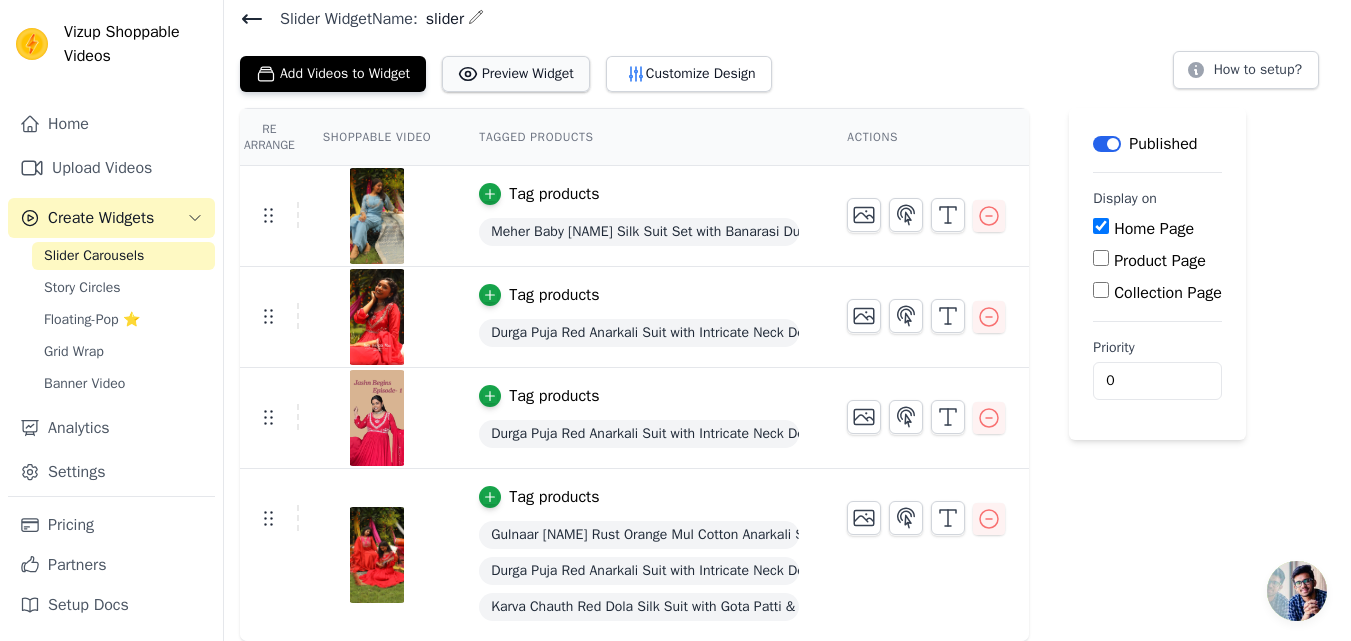 click on "Preview Widget" at bounding box center (516, 74) 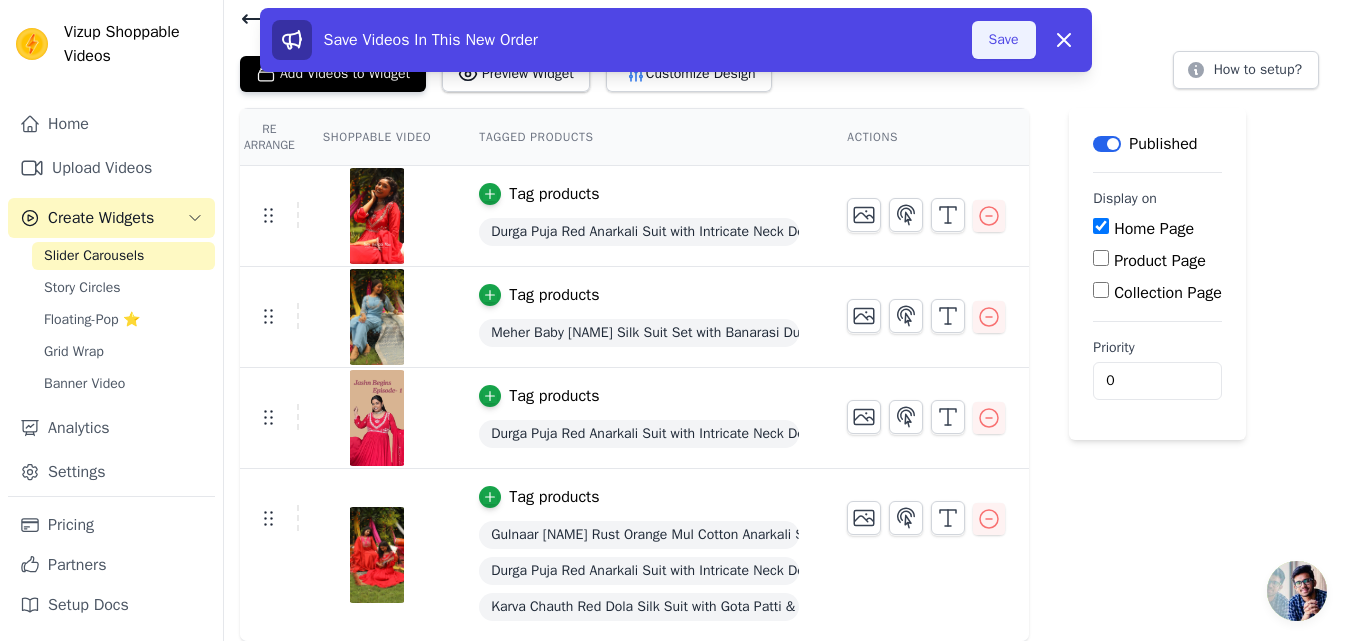 click on "Save" at bounding box center (1004, 40) 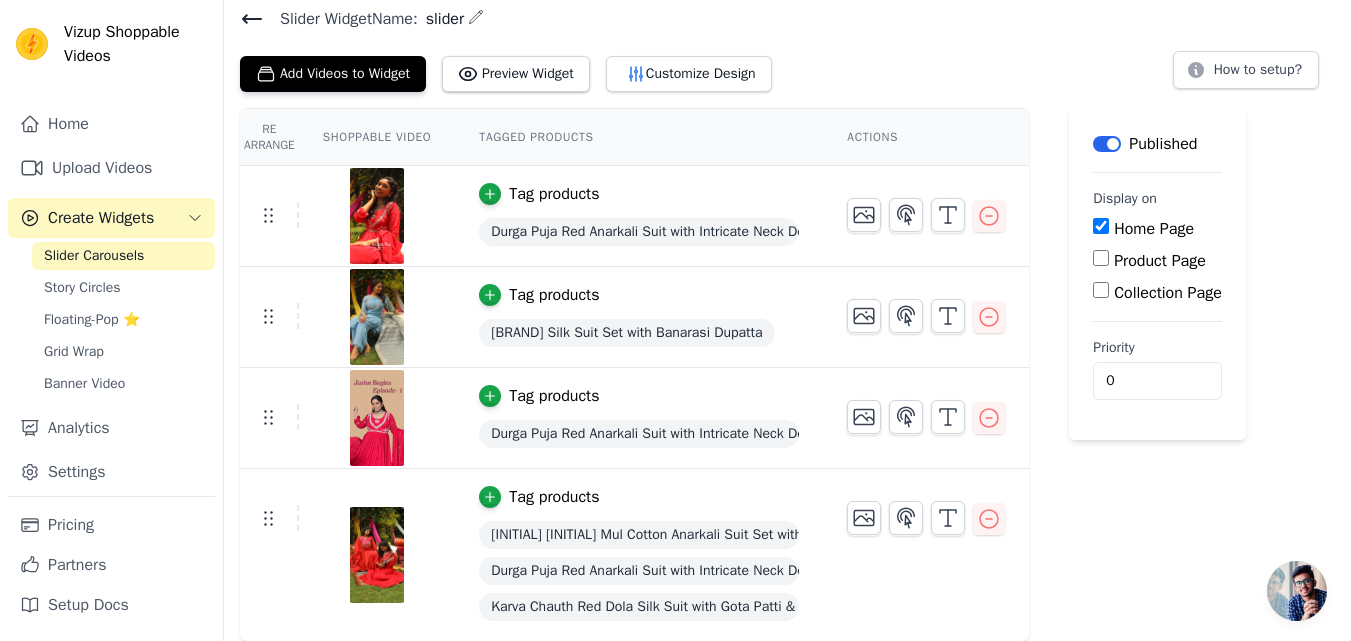 scroll, scrollTop: 0, scrollLeft: 0, axis: both 